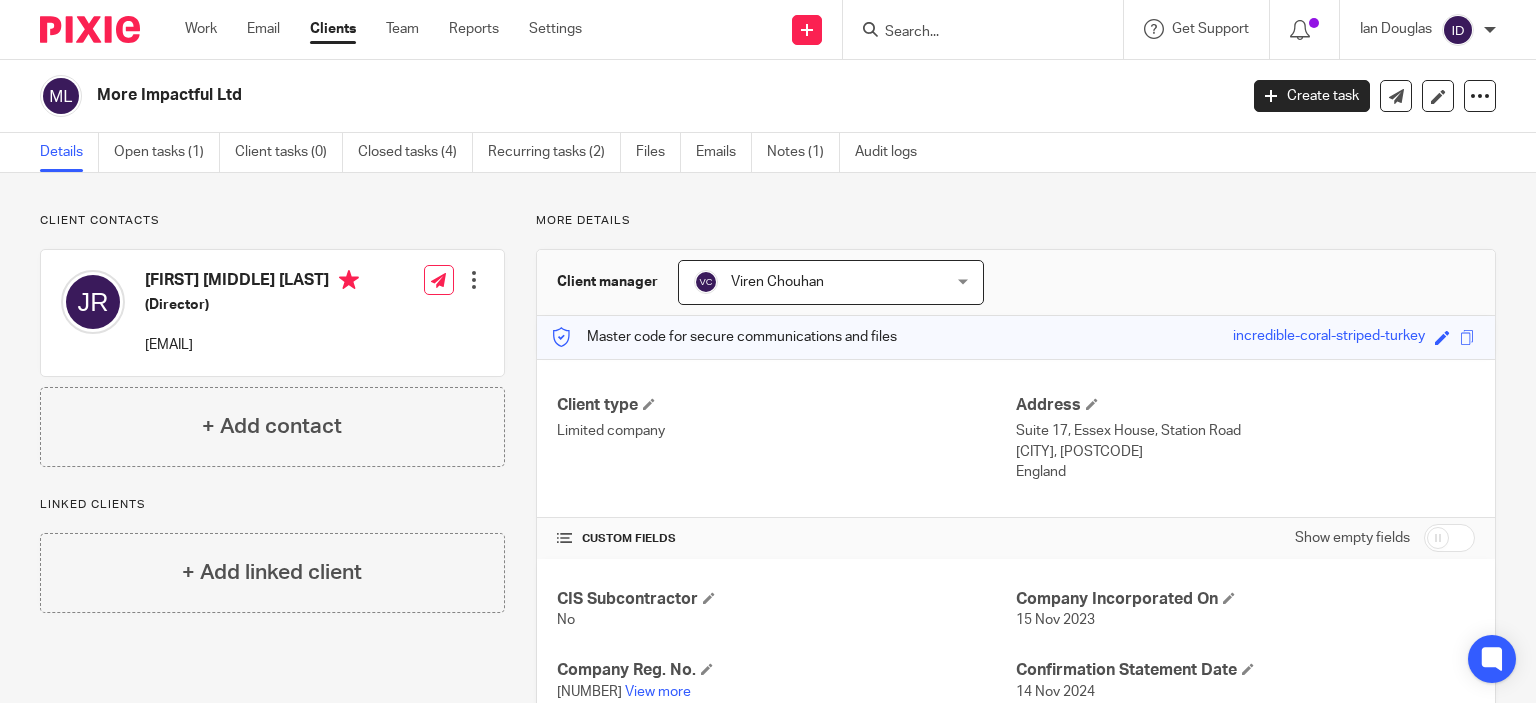 scroll, scrollTop: 0, scrollLeft: 0, axis: both 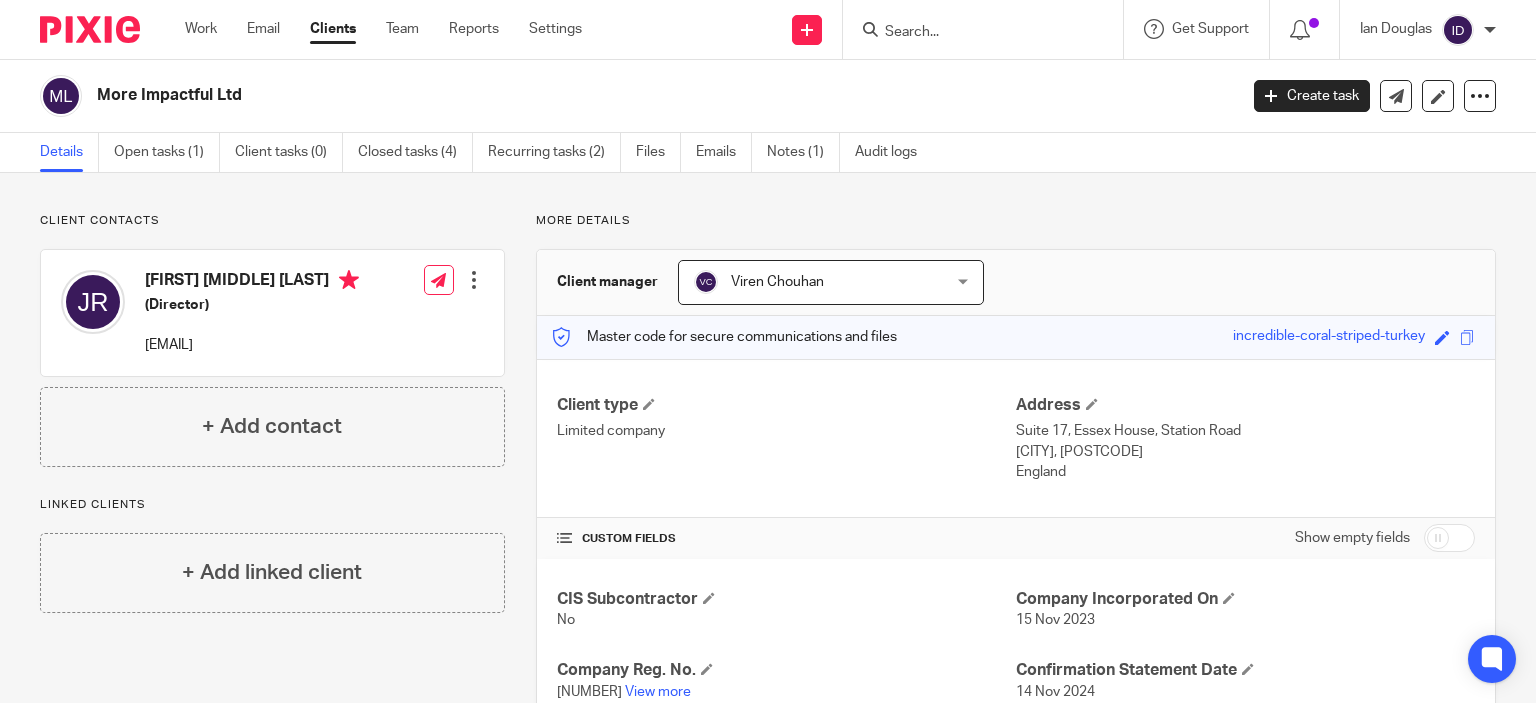 click on "15287575   View more" at bounding box center (786, 692) 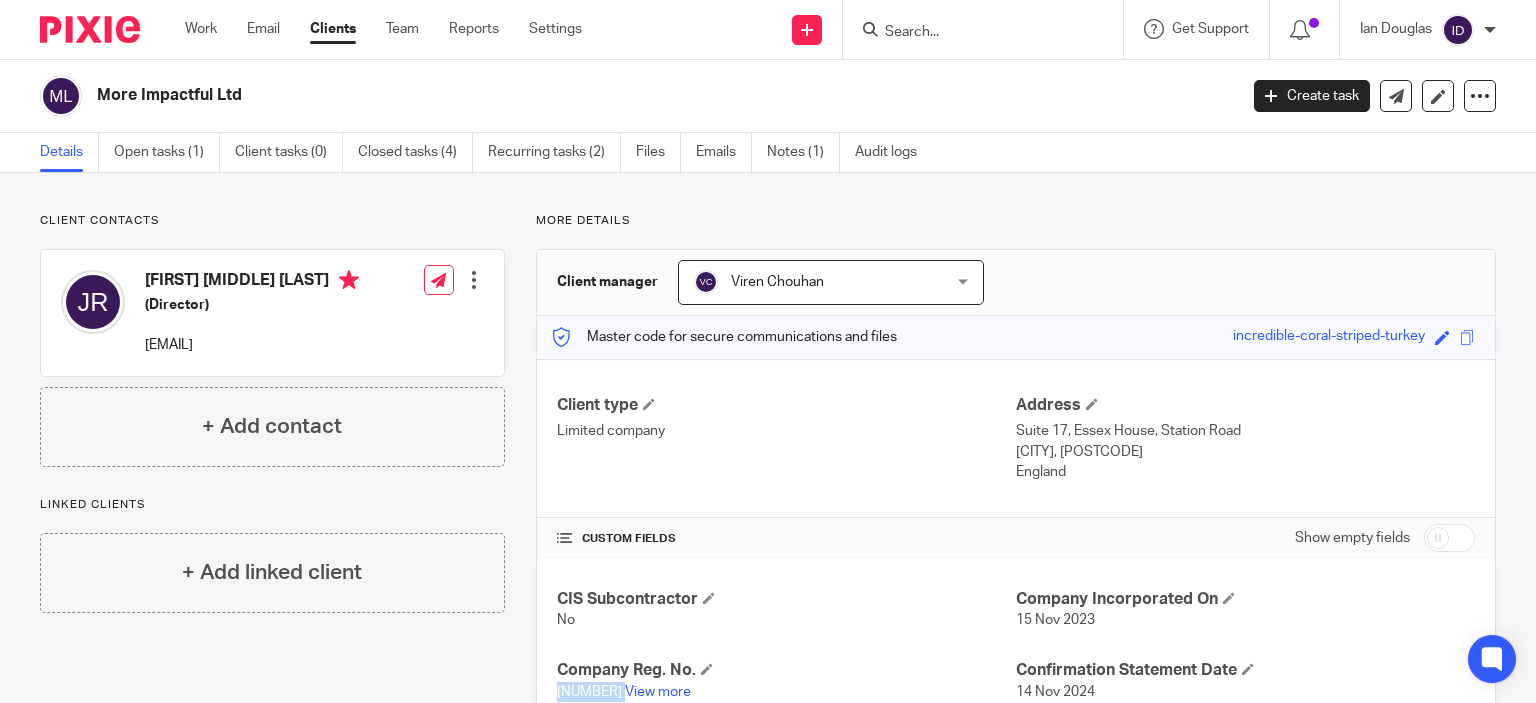 click on "15287575   View more" at bounding box center (786, 692) 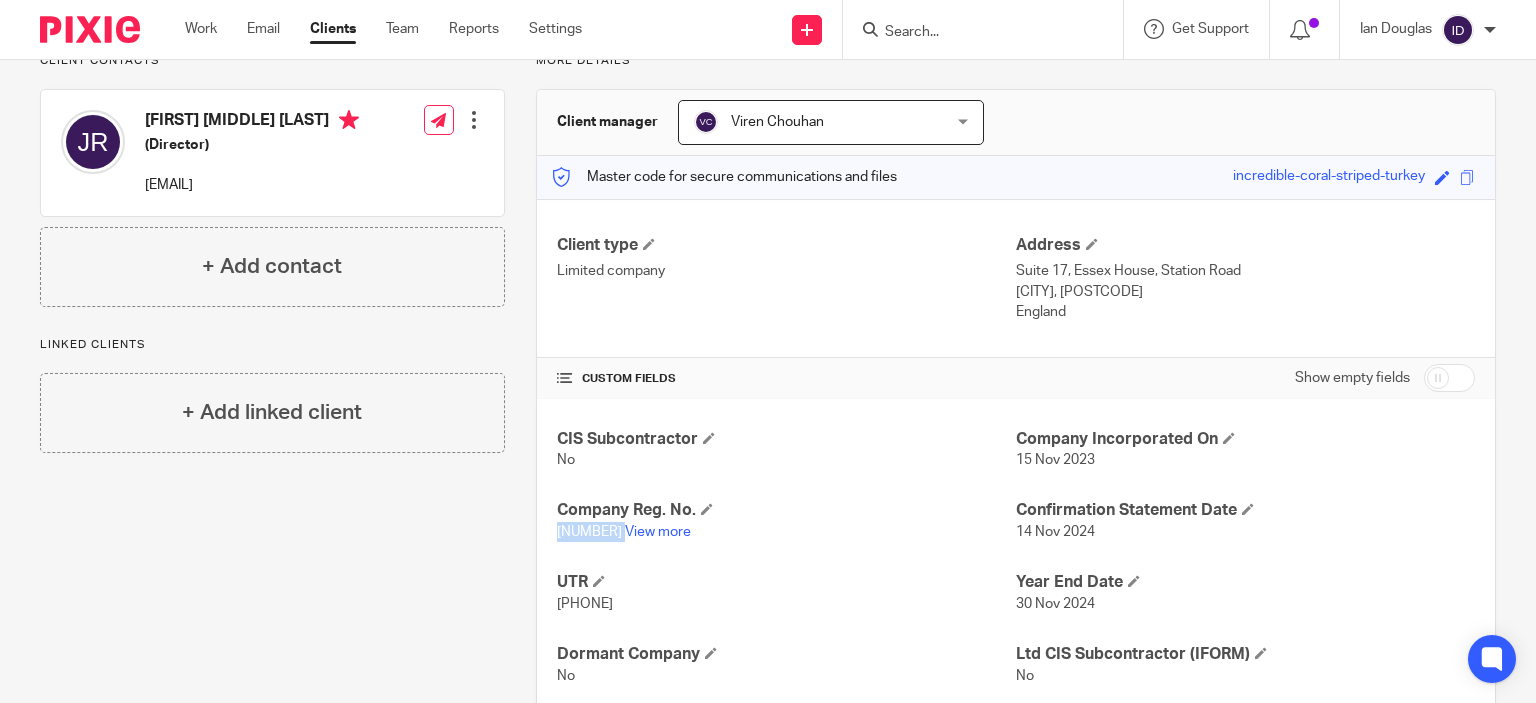 scroll, scrollTop: 200, scrollLeft: 0, axis: vertical 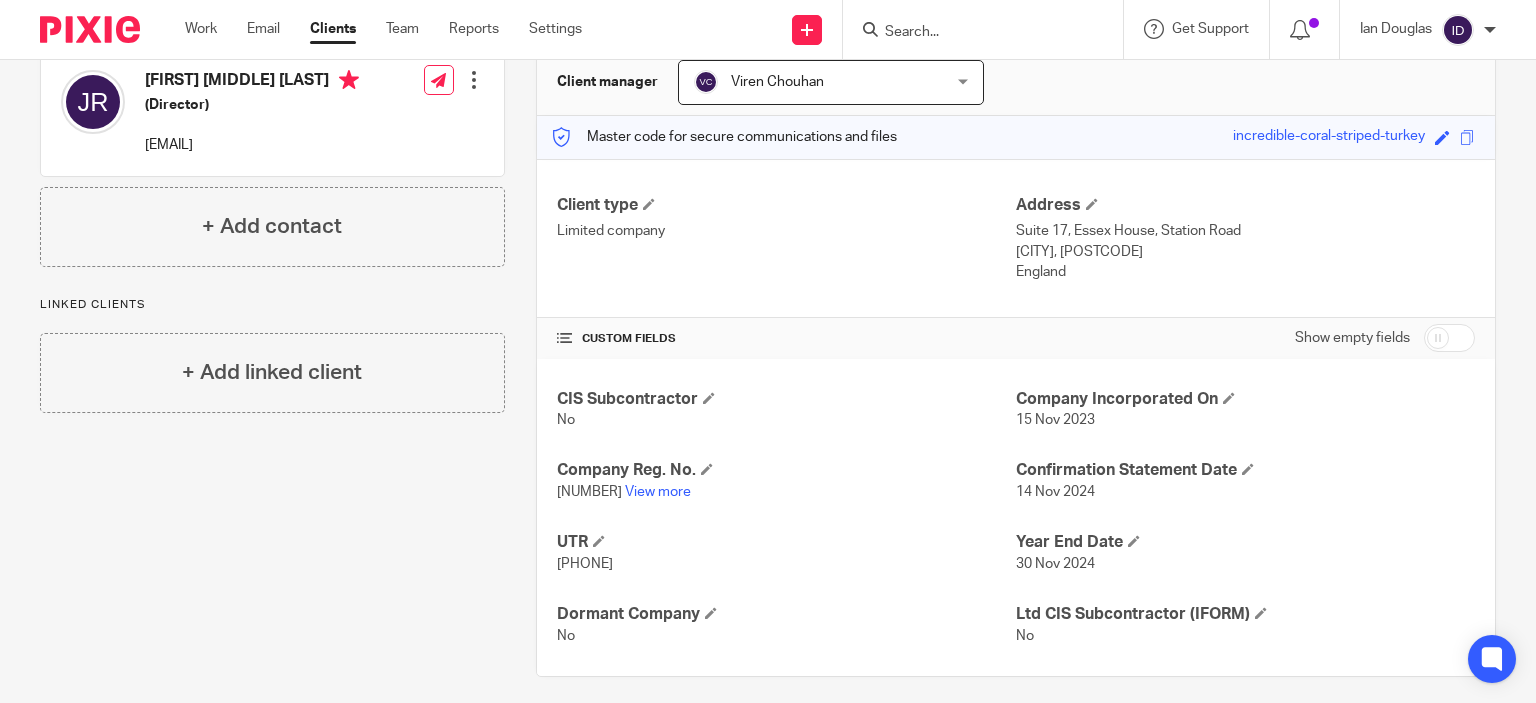 click on "1330819576" at bounding box center (585, 564) 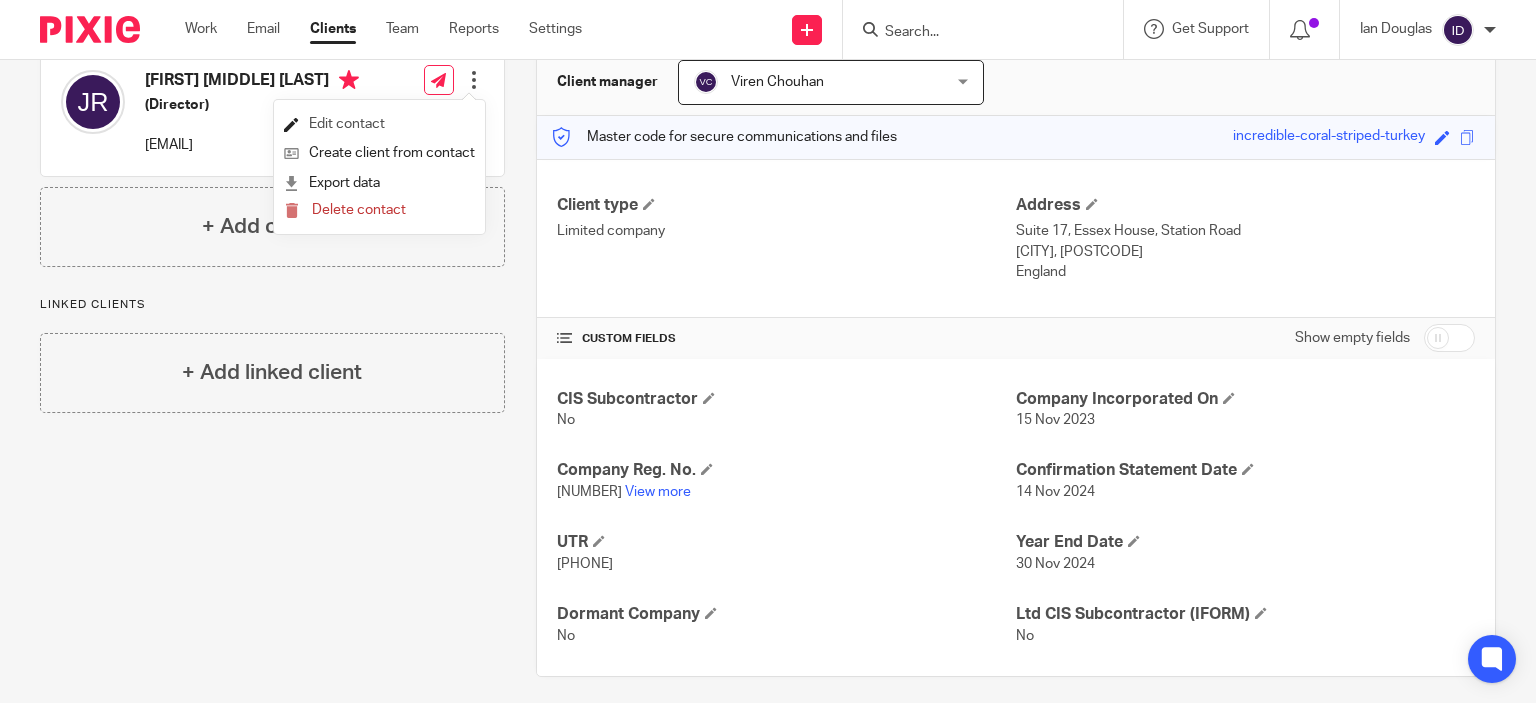 click on "Edit contact" at bounding box center [379, 124] 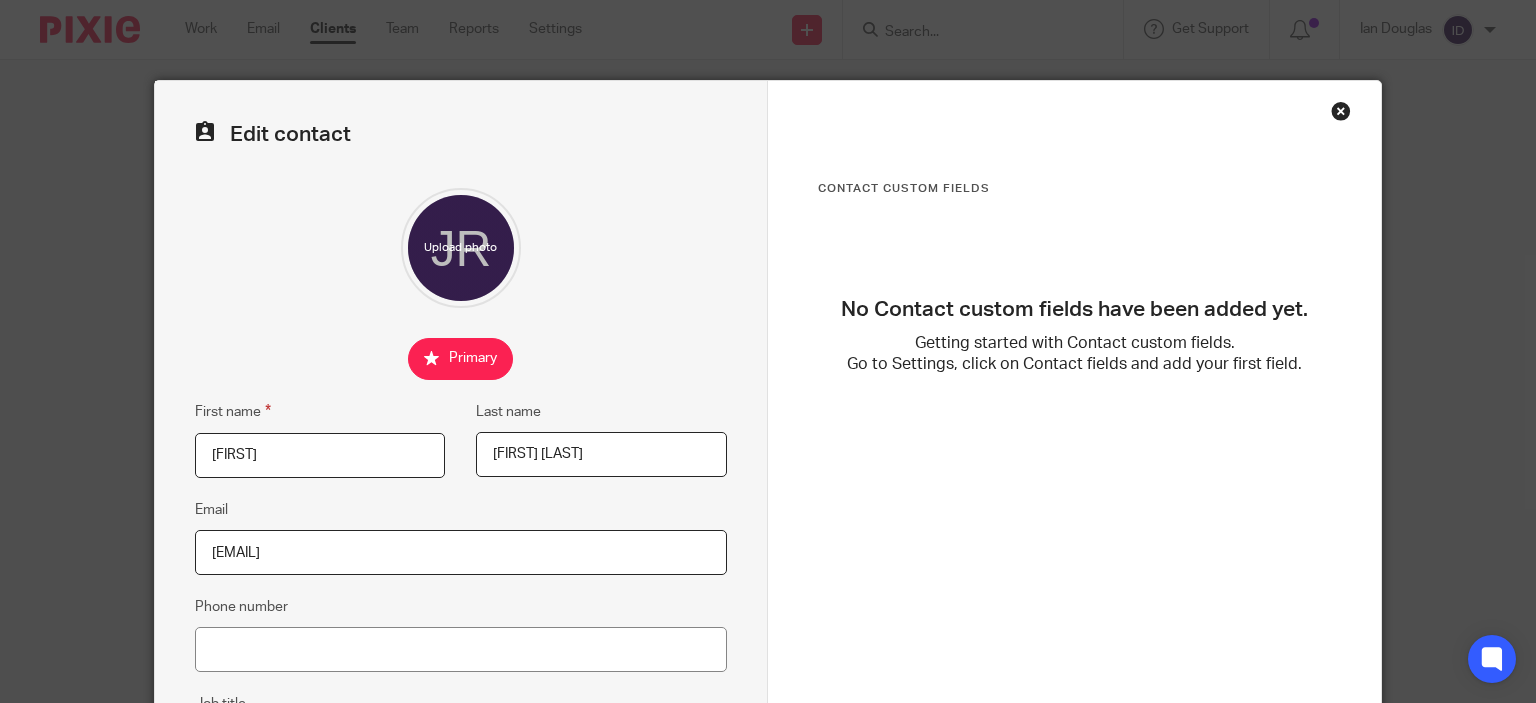 scroll, scrollTop: 0, scrollLeft: 0, axis: both 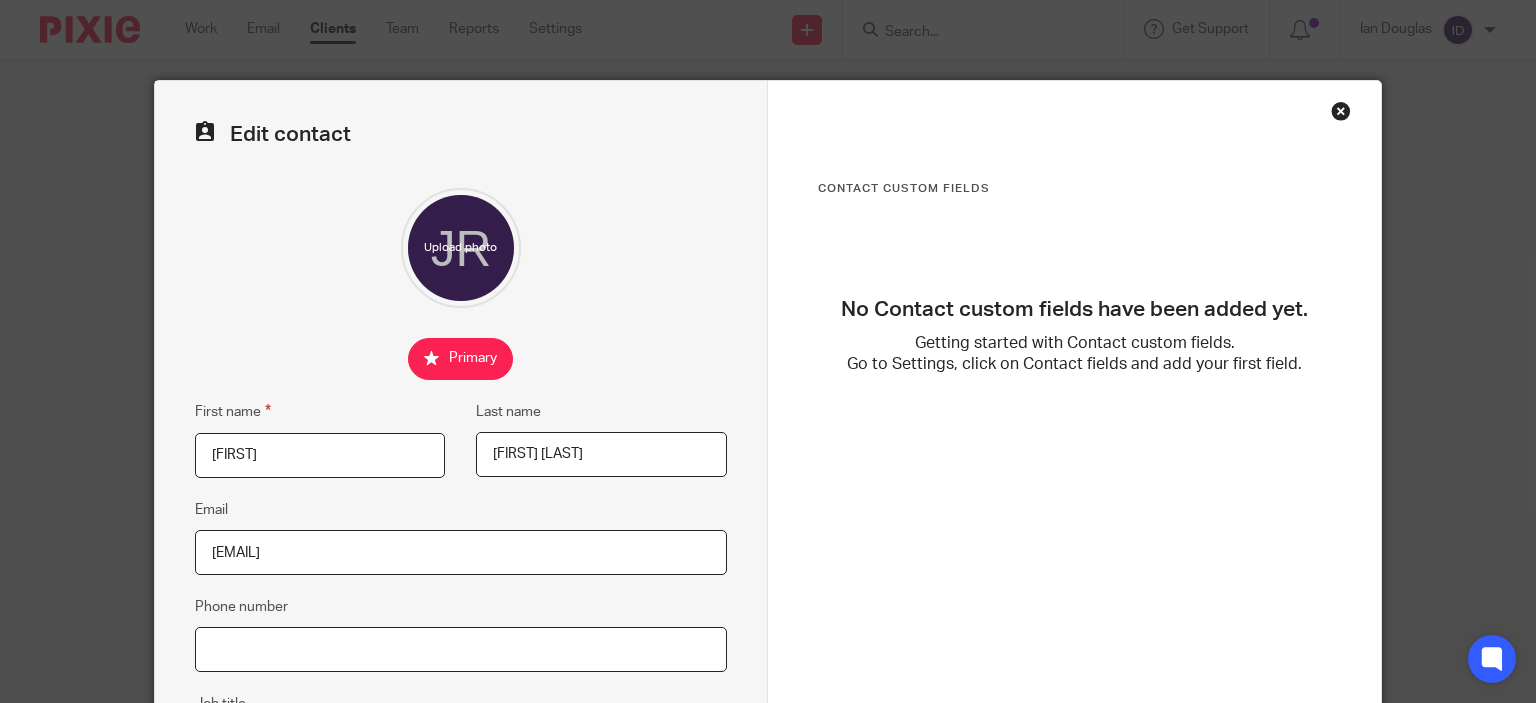 click on "Phone number" at bounding box center [461, 649] 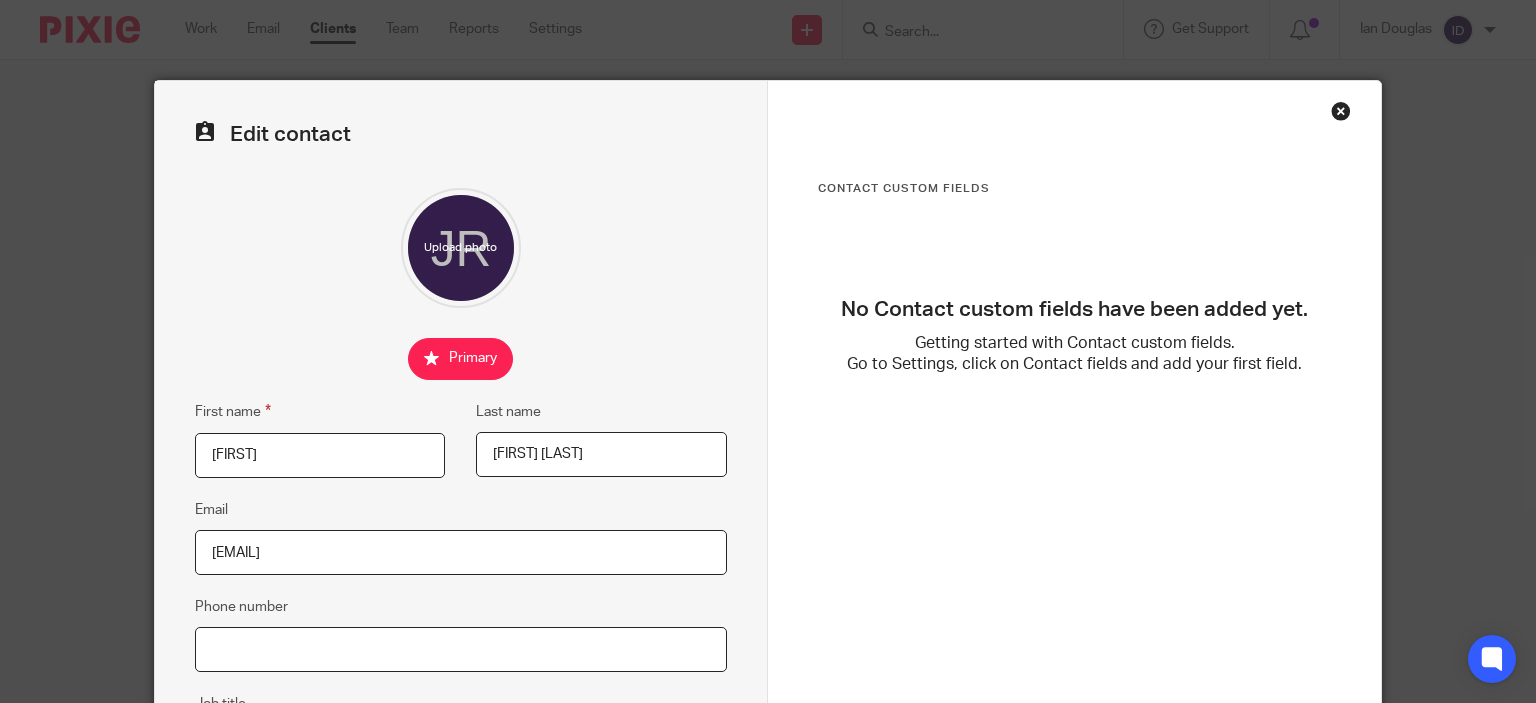 paste on "07887 538804" 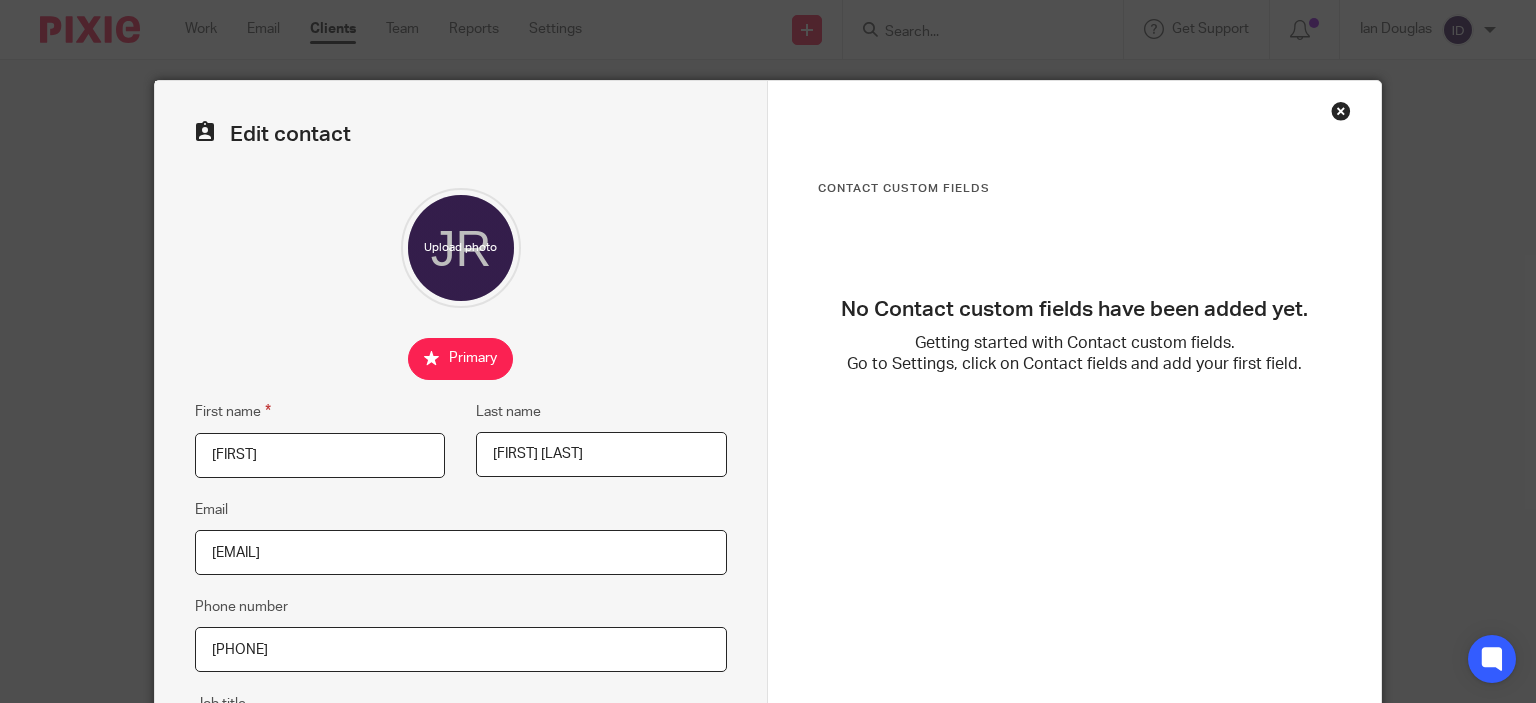 type on "07887 538804" 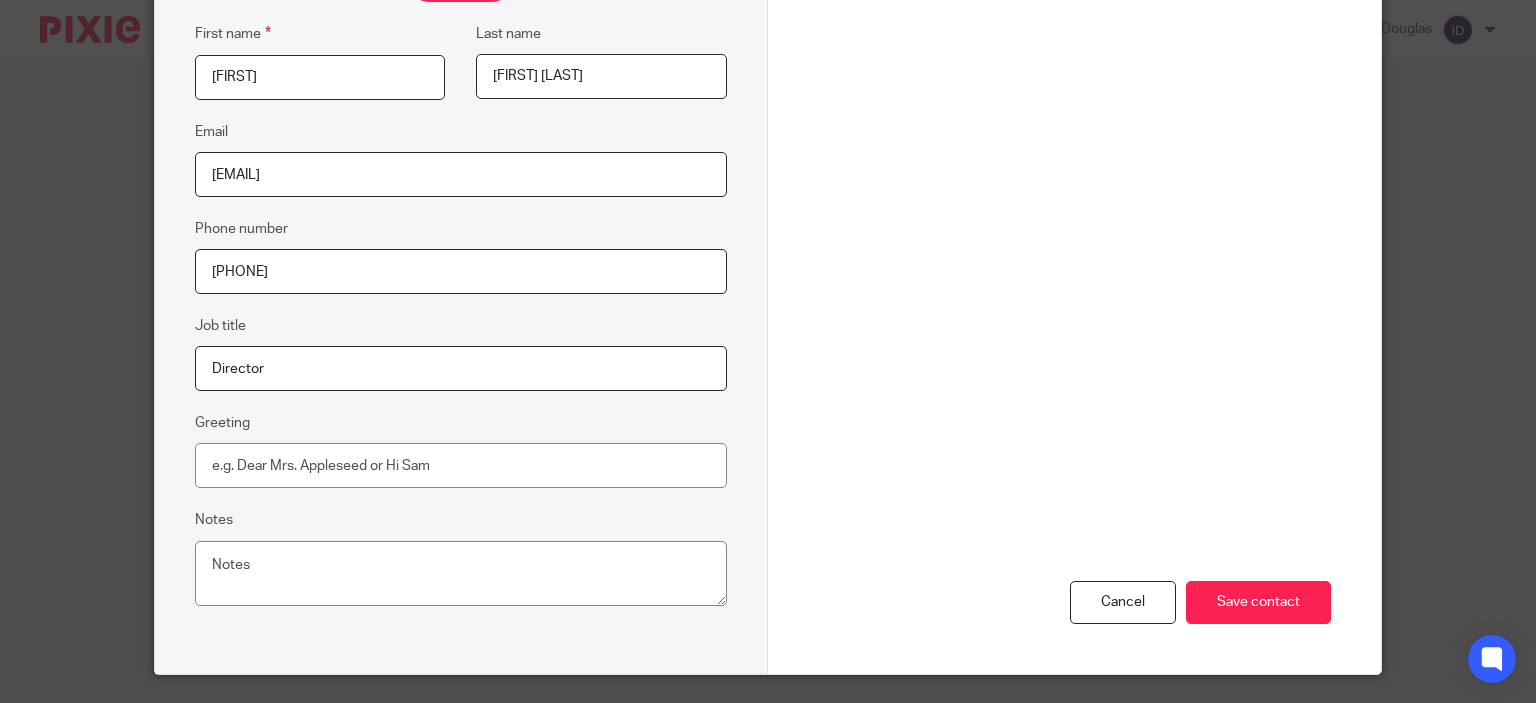 scroll, scrollTop: 382, scrollLeft: 0, axis: vertical 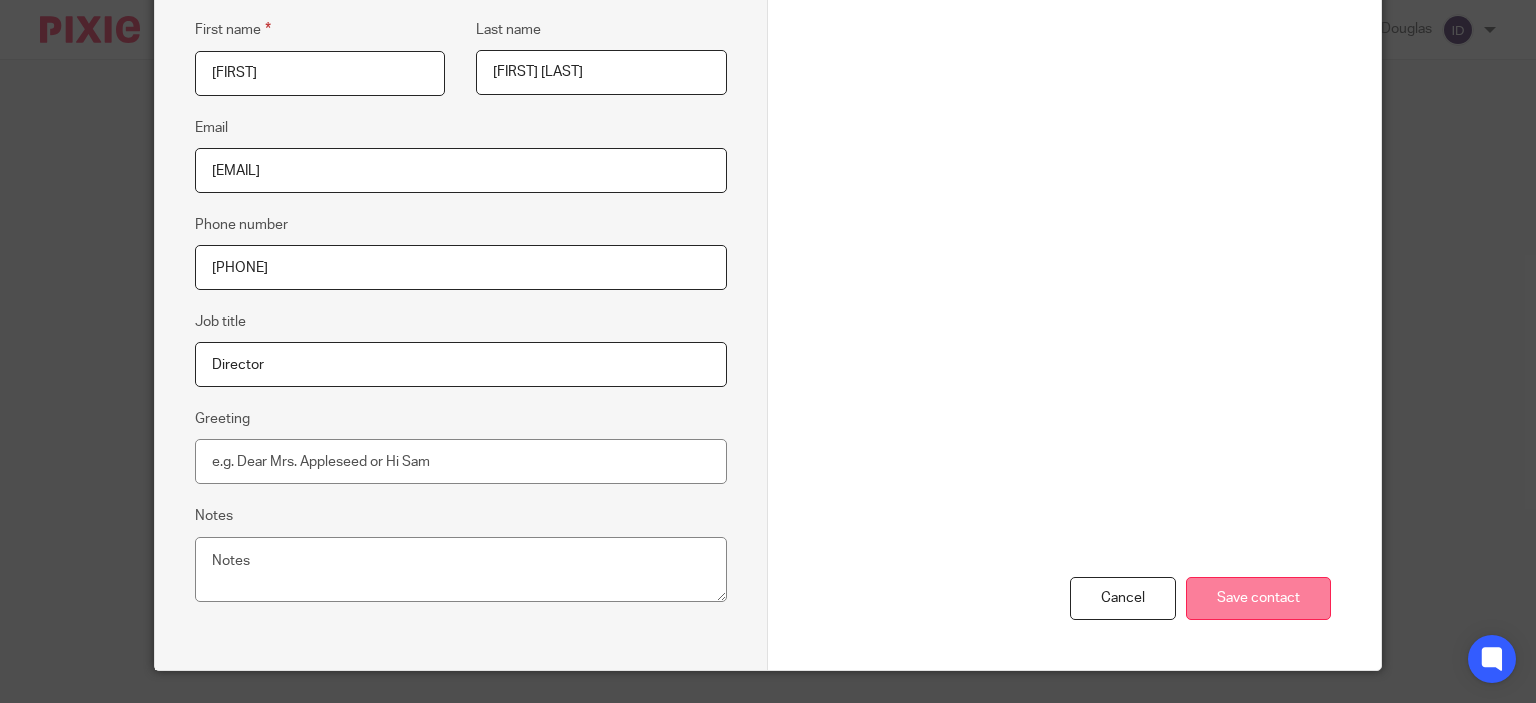 click on "Save contact" at bounding box center (1258, 598) 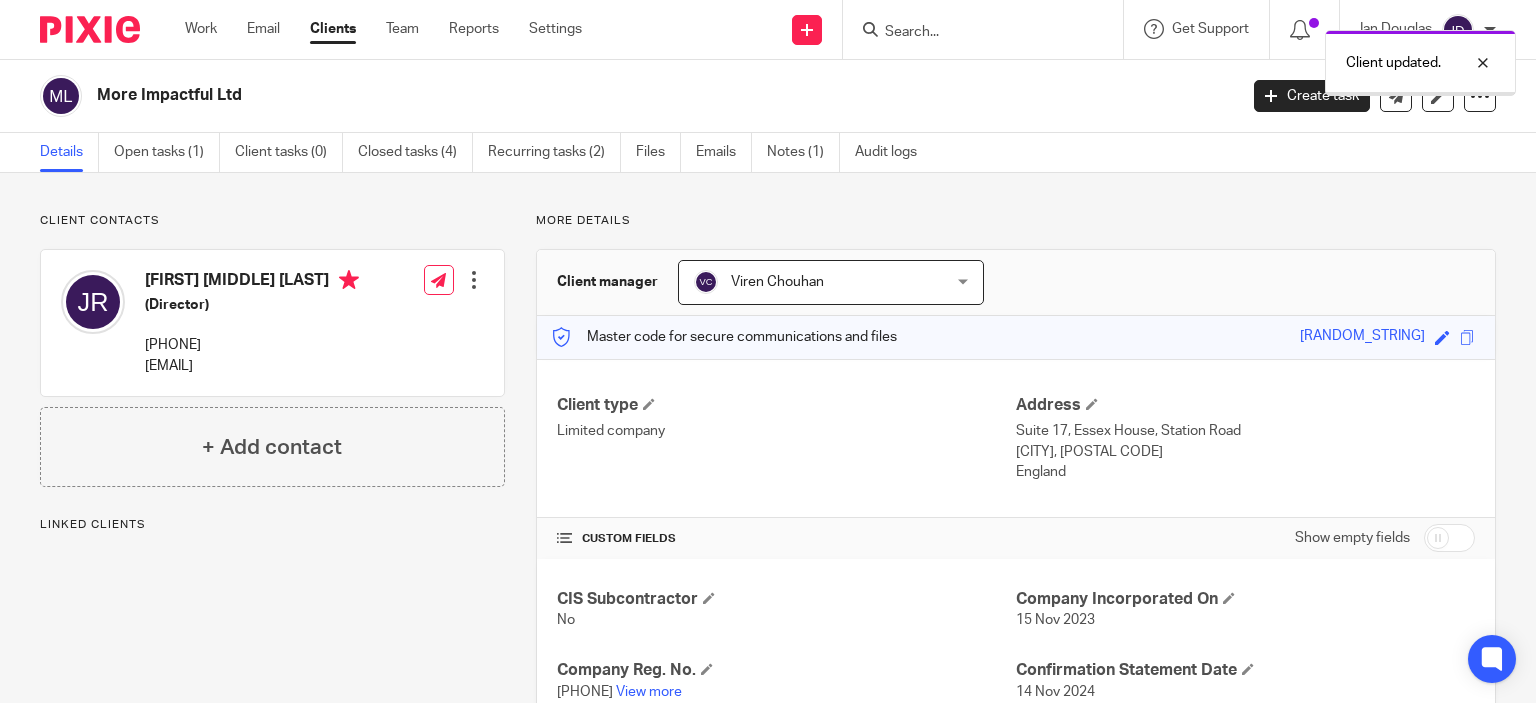 scroll, scrollTop: 0, scrollLeft: 0, axis: both 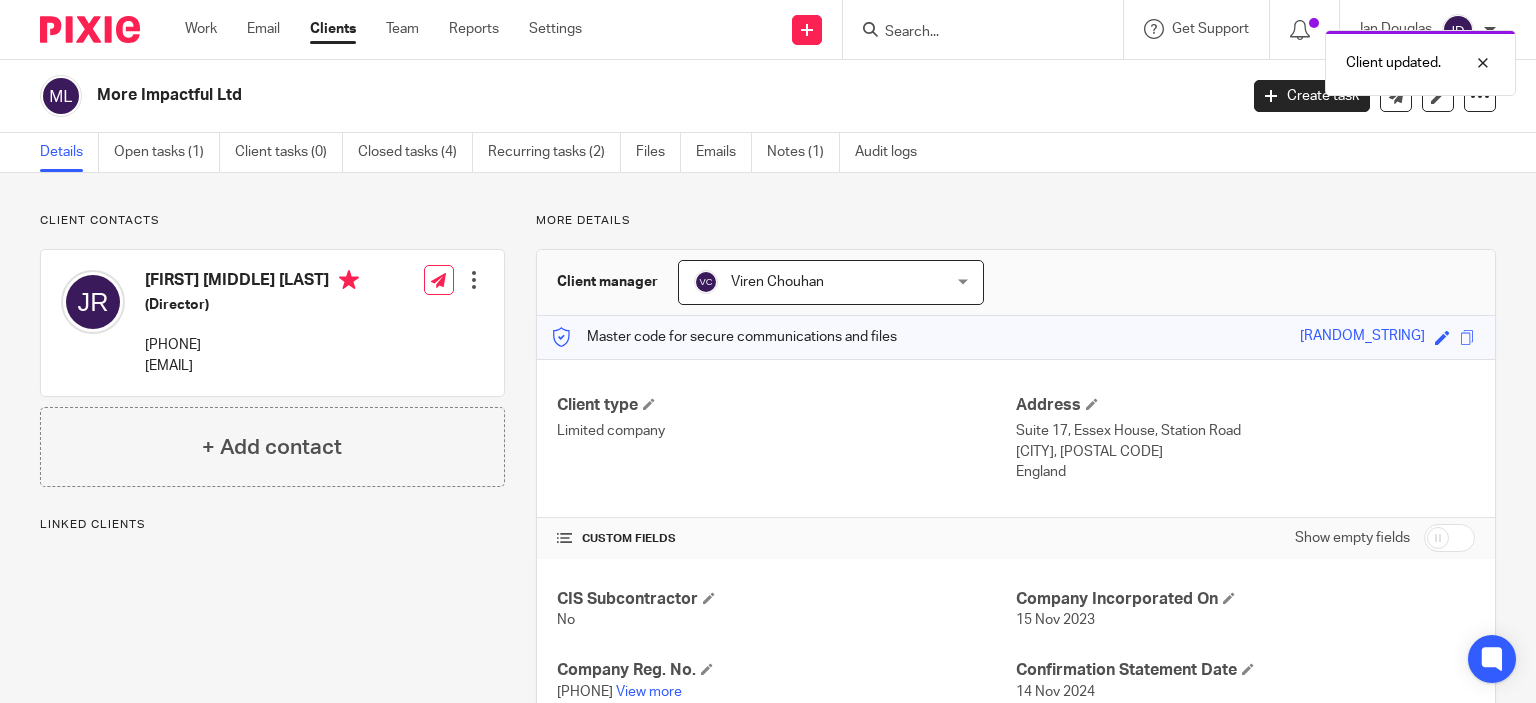 drag, startPoint x: 96, startPoint y: 95, endPoint x: 251, endPoint y: 87, distance: 155.20631 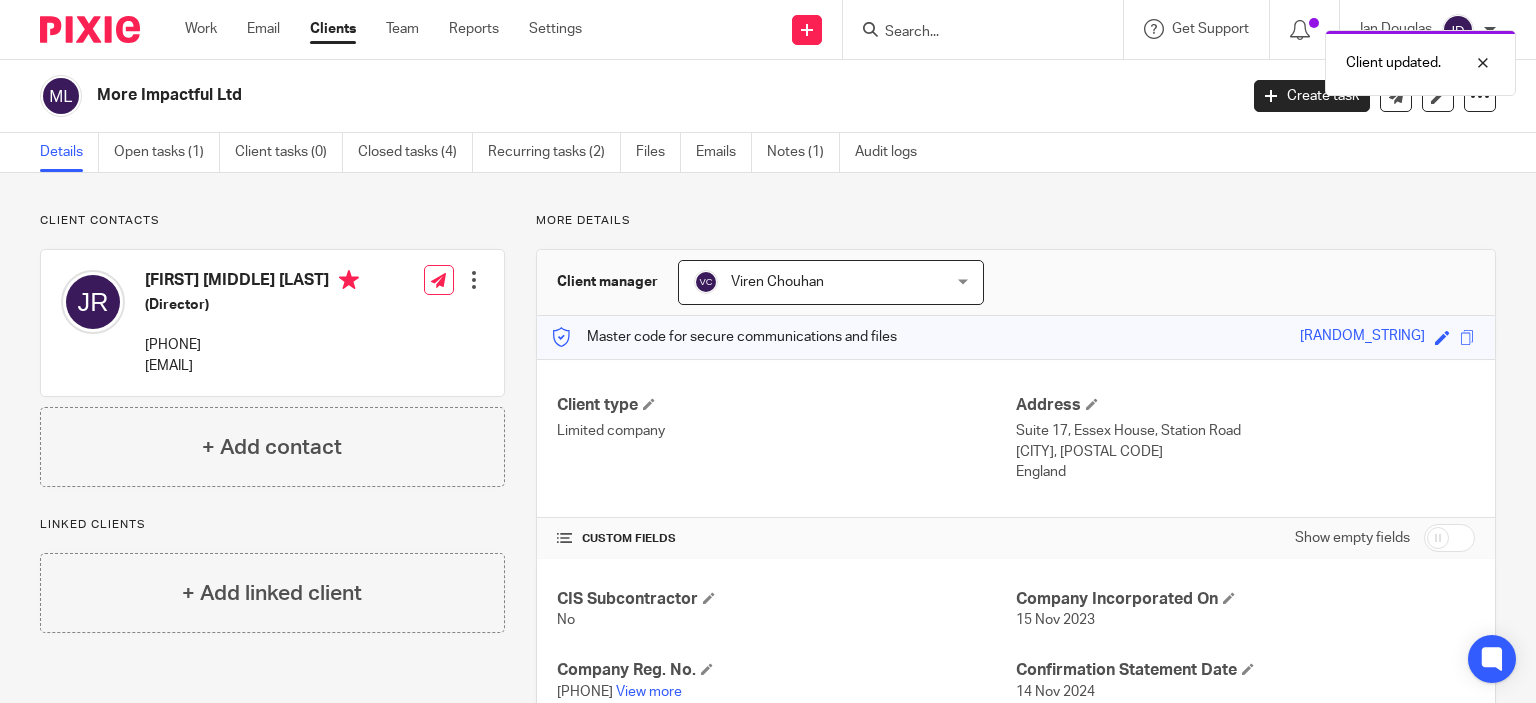 copy on "More Impactful Ltd" 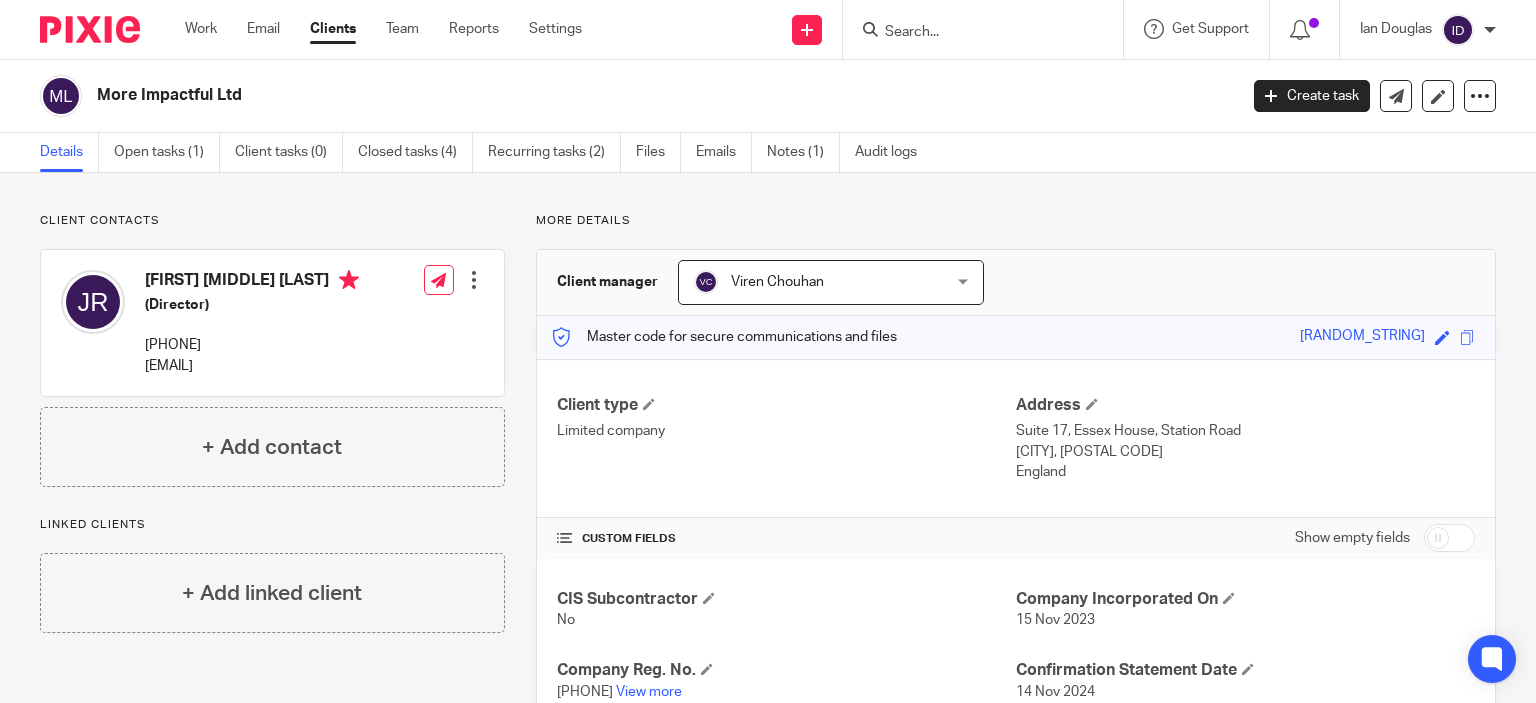 click at bounding box center (973, 33) 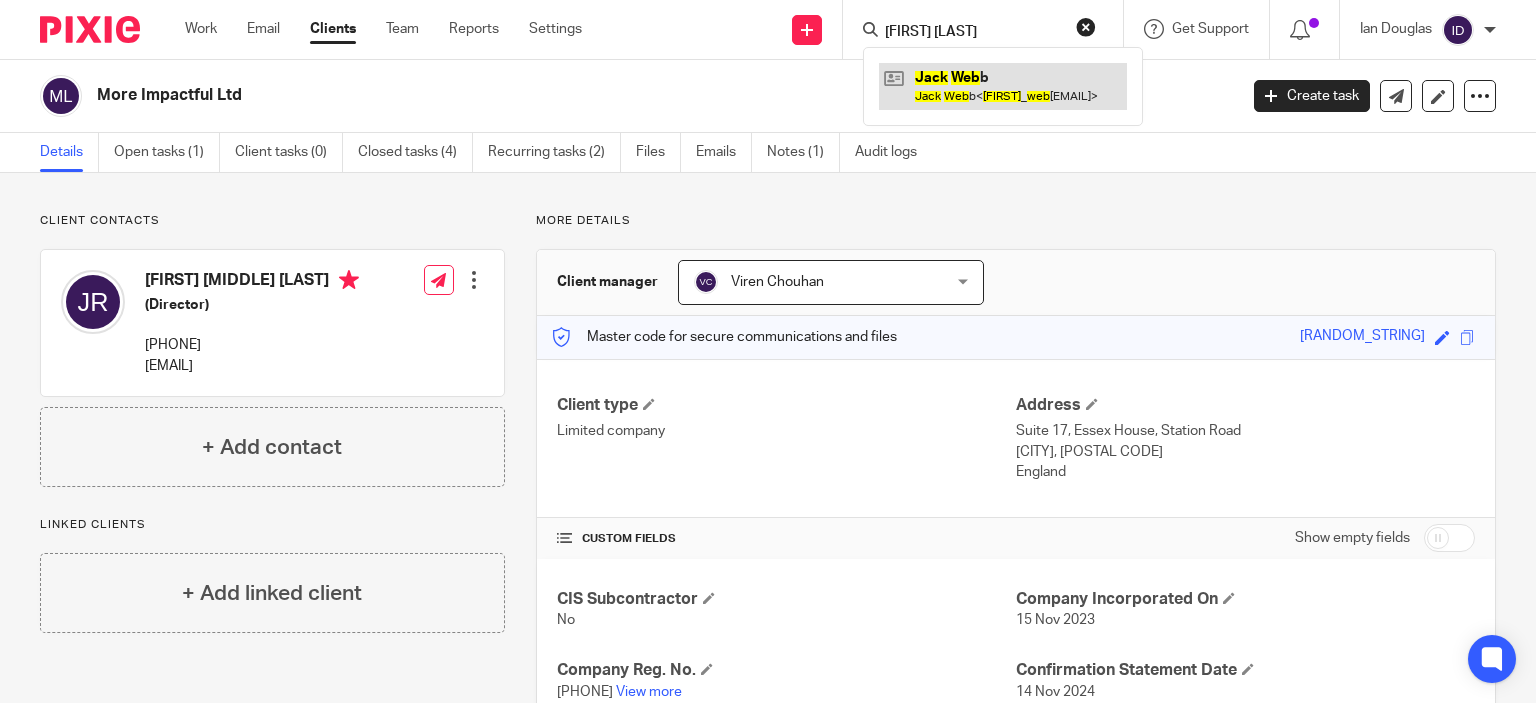 type on "jack web" 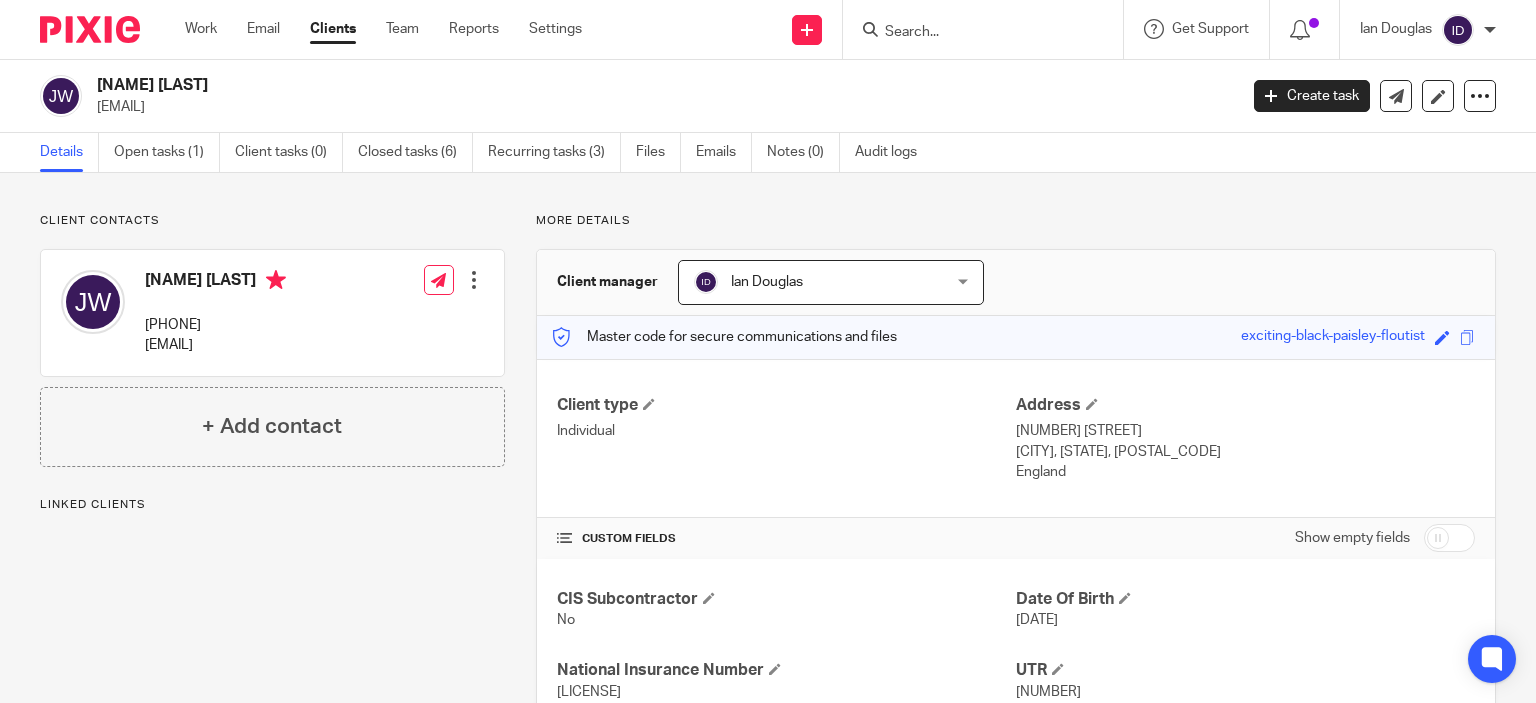 scroll, scrollTop: 0, scrollLeft: 0, axis: both 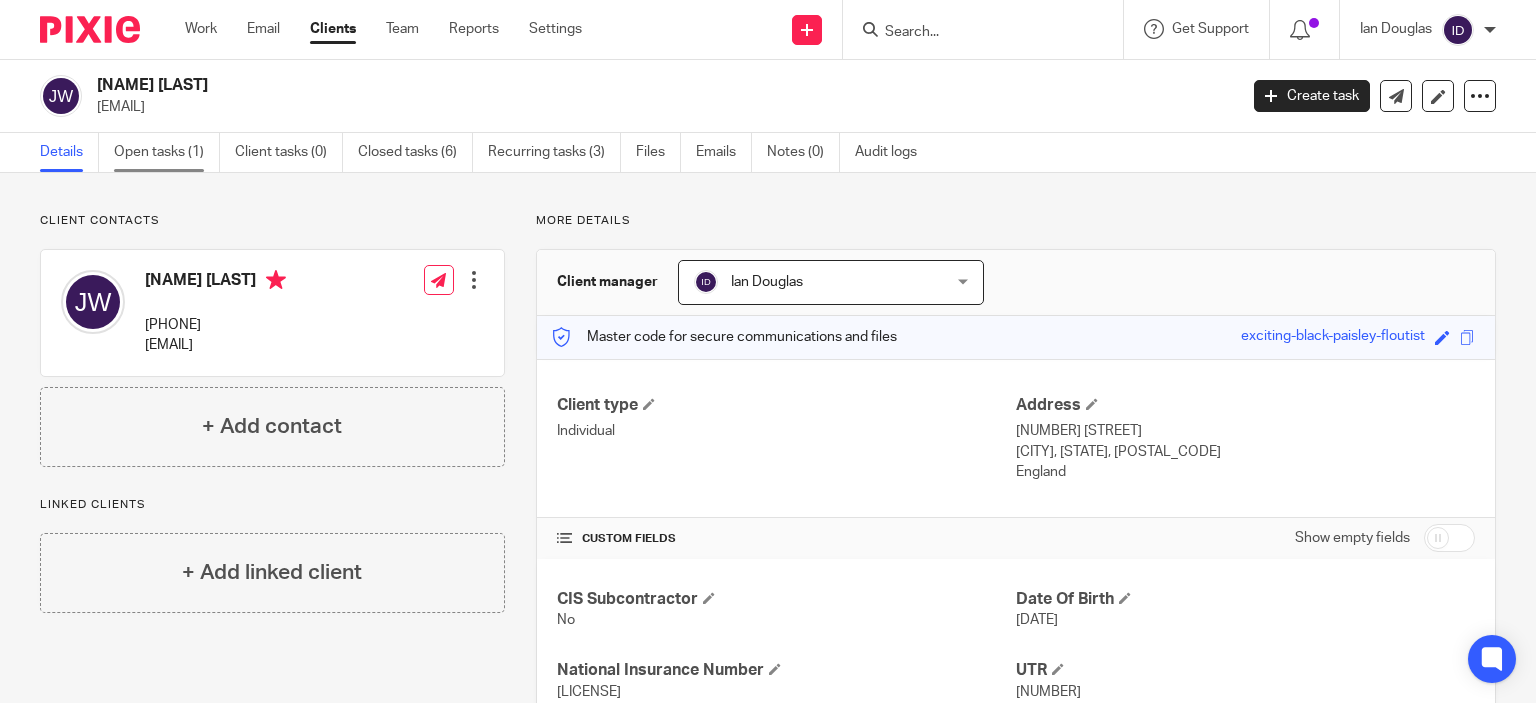 click on "Open tasks (1)" at bounding box center [167, 152] 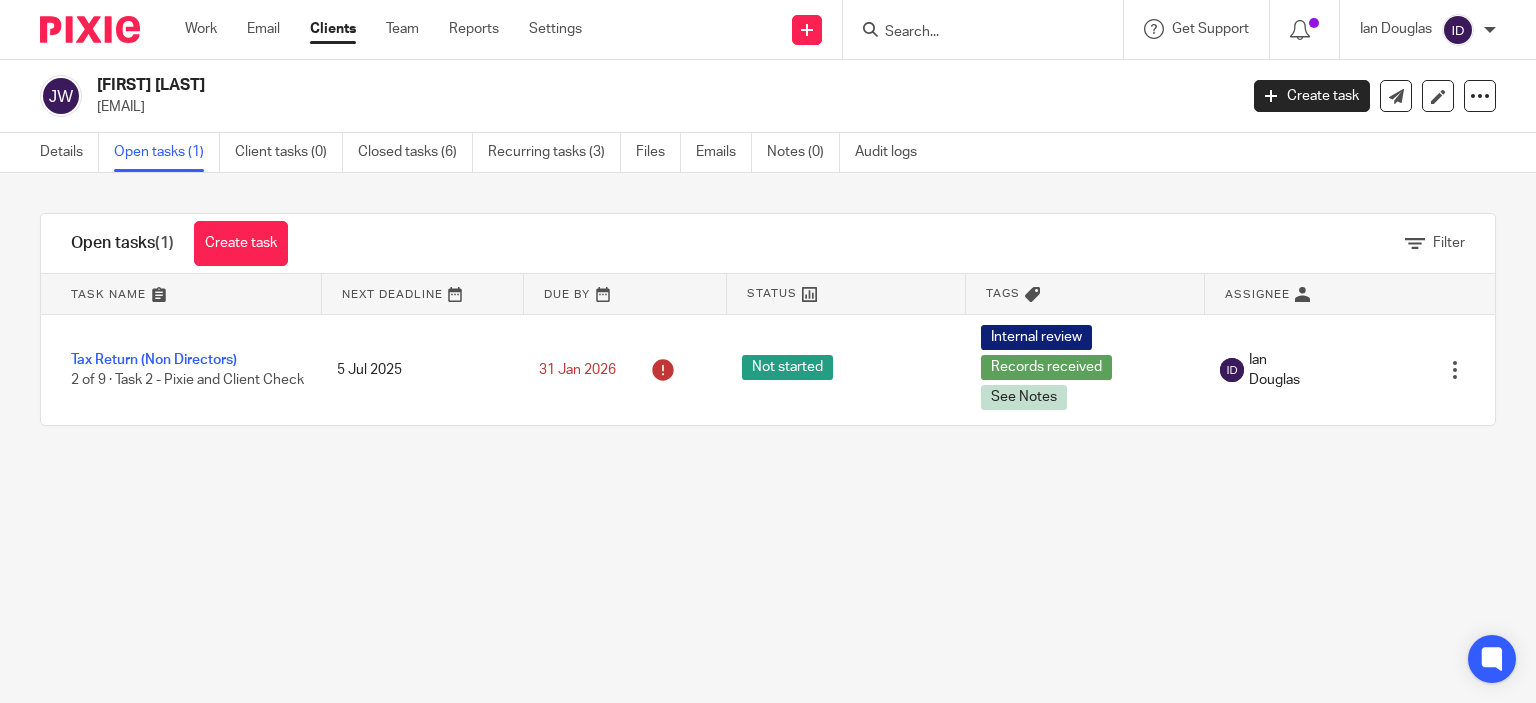 scroll, scrollTop: 0, scrollLeft: 0, axis: both 